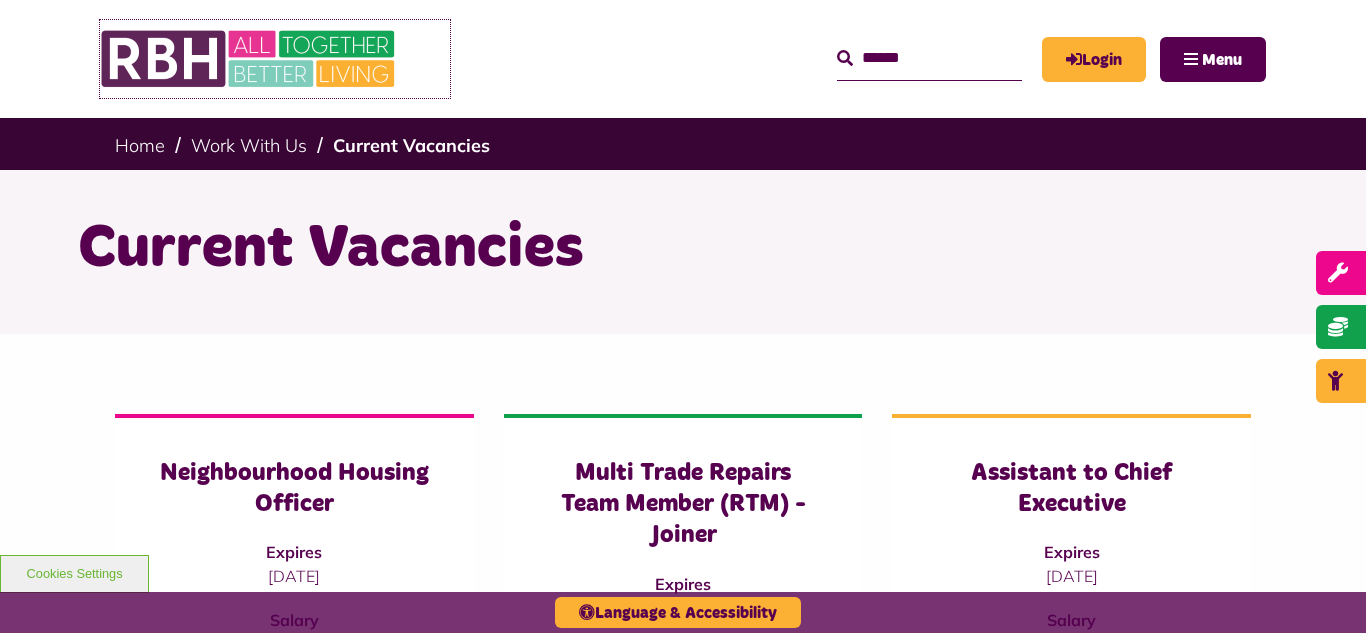 click at bounding box center [250, 59] 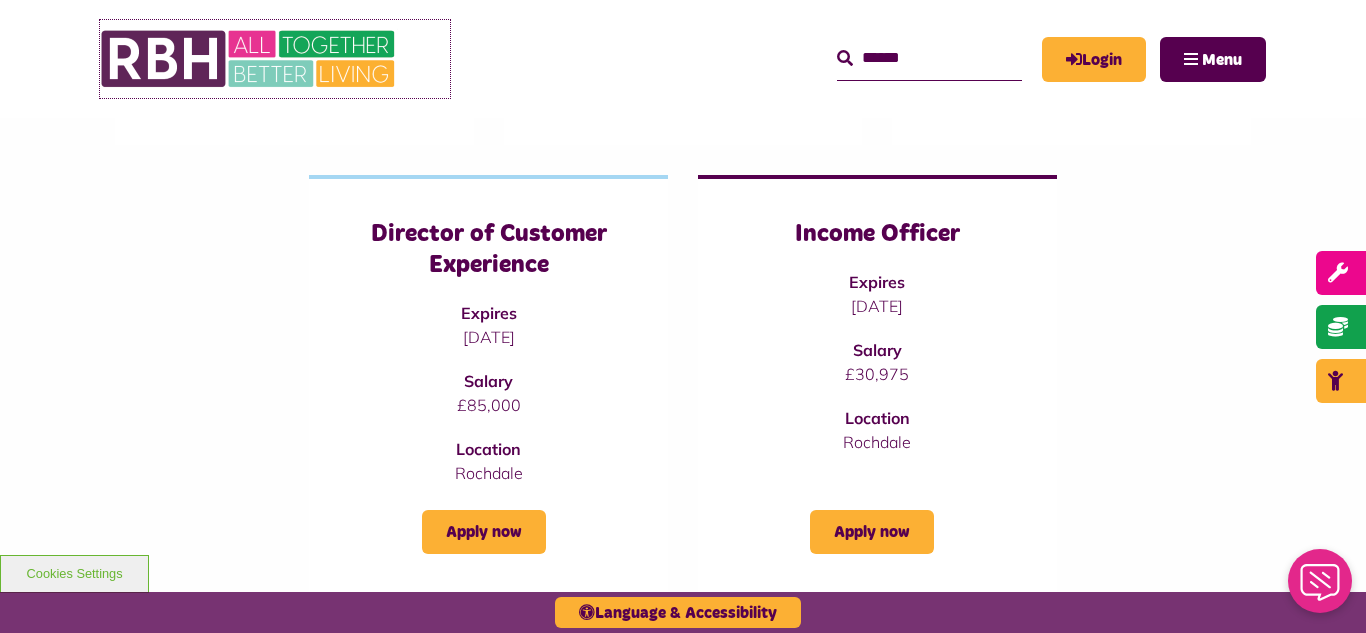 scroll, scrollTop: 0, scrollLeft: 0, axis: both 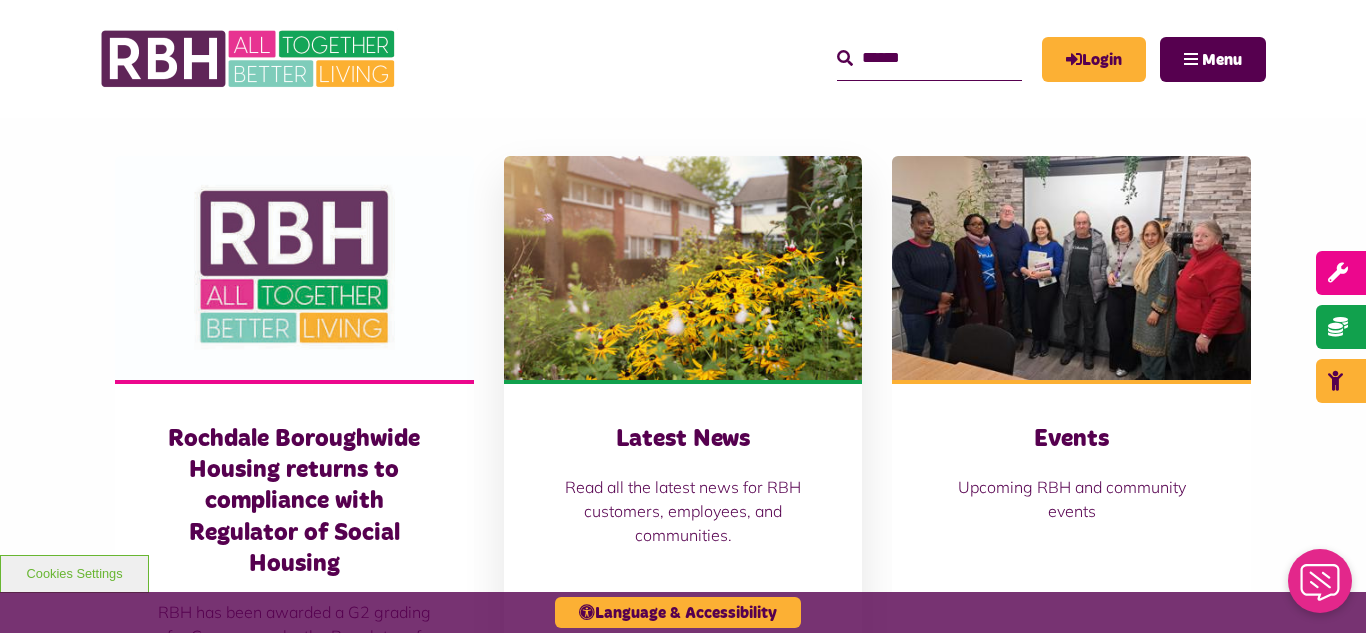 click at bounding box center [683, 268] 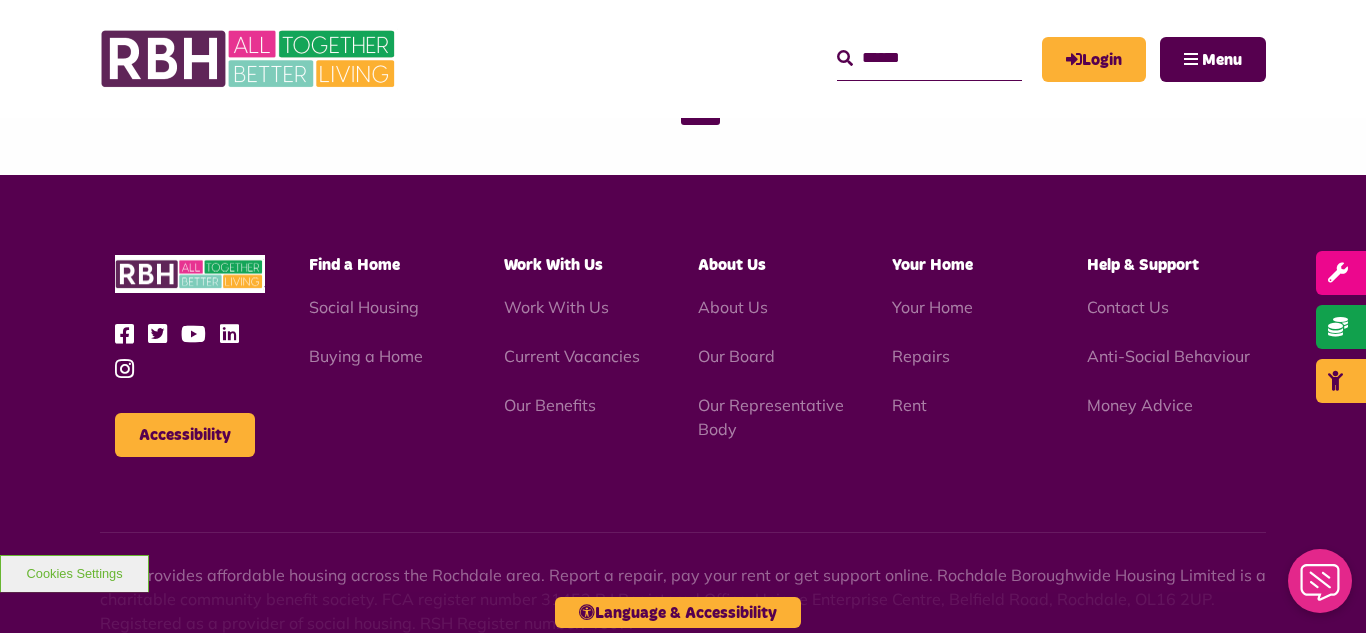 scroll, scrollTop: 1477, scrollLeft: 0, axis: vertical 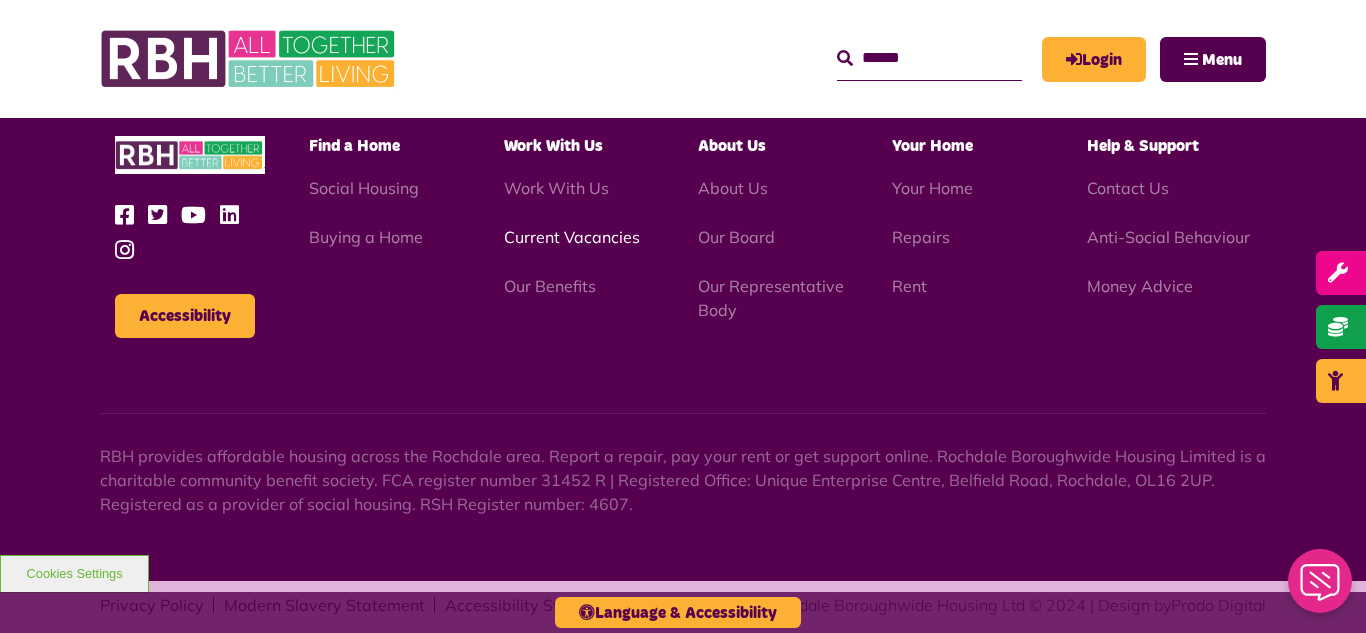 click on "Current Vacancies" at bounding box center [572, 237] 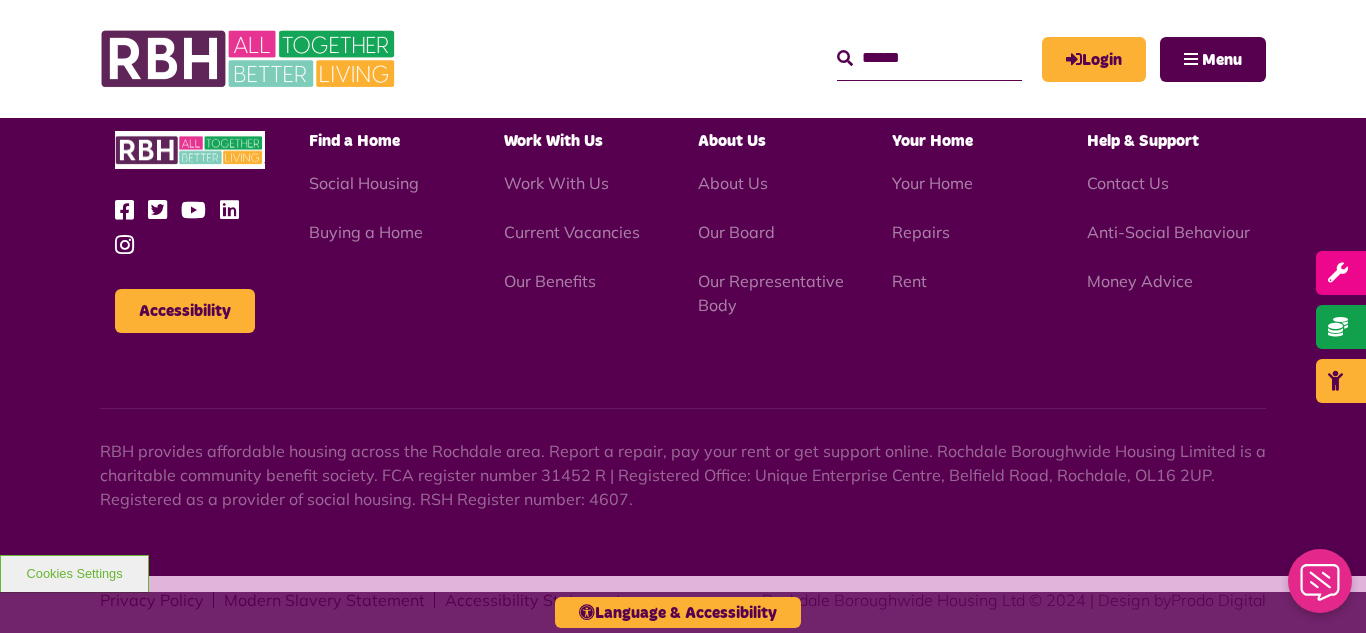 scroll, scrollTop: 2381, scrollLeft: 0, axis: vertical 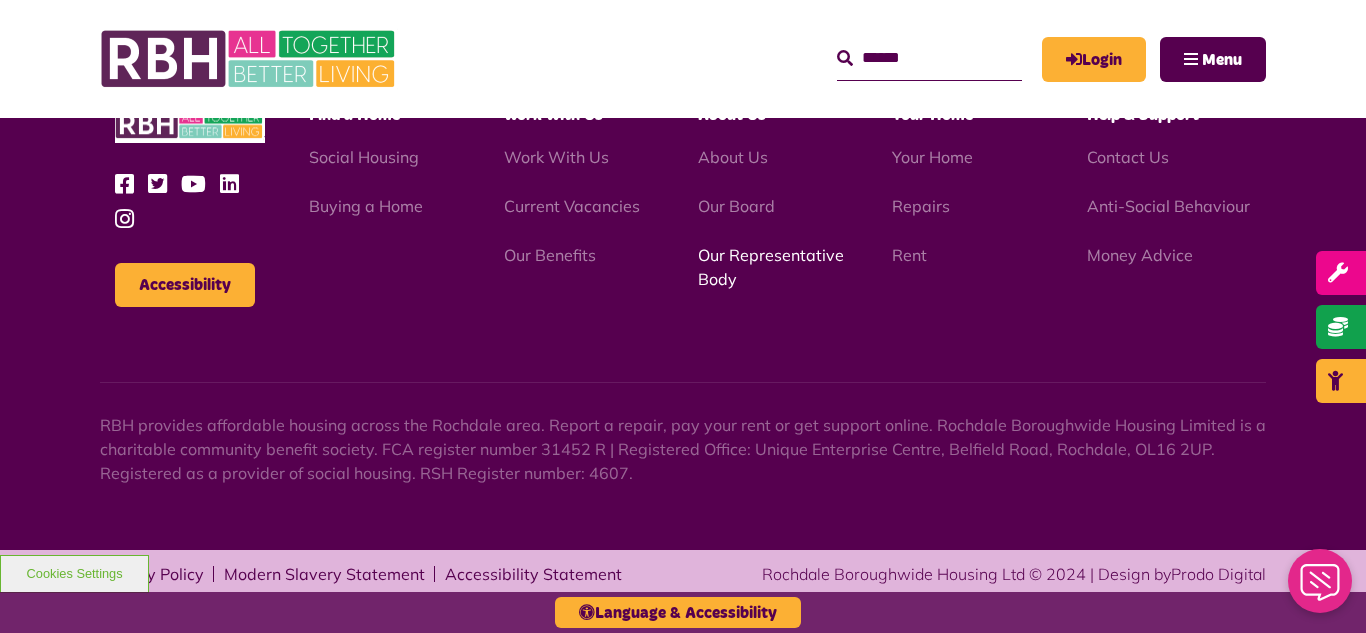 click on "Our Representative Body" at bounding box center [771, 267] 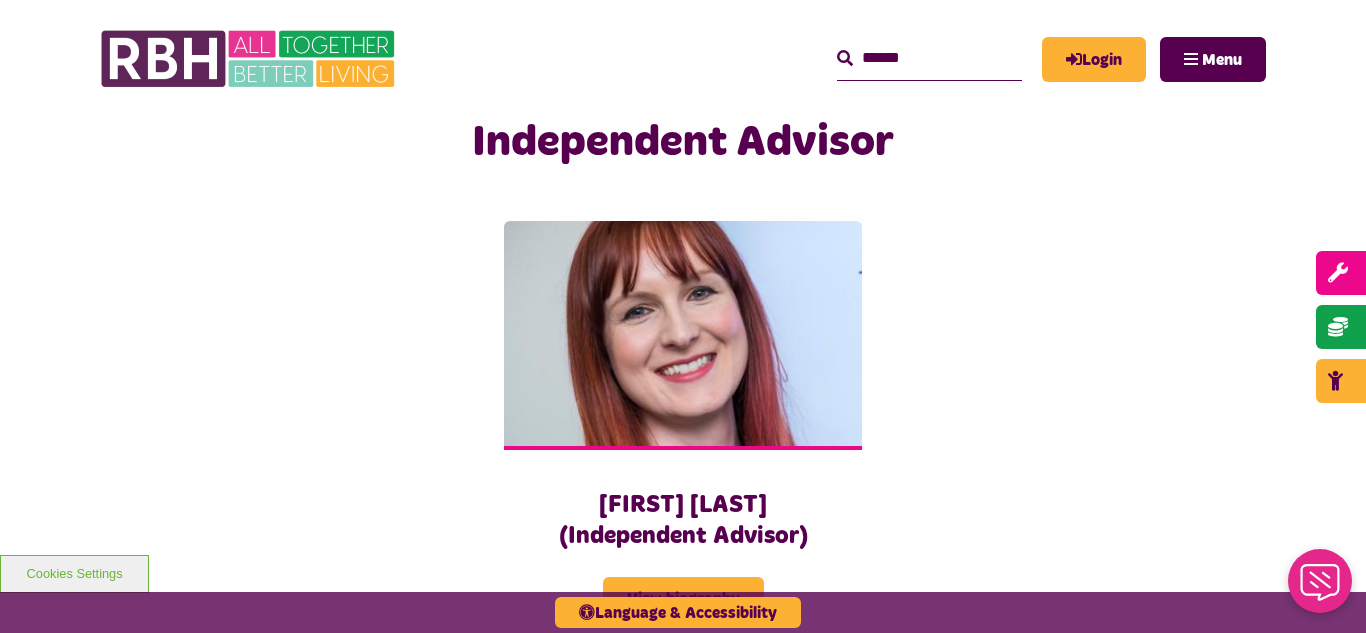 scroll, scrollTop: 4920, scrollLeft: 0, axis: vertical 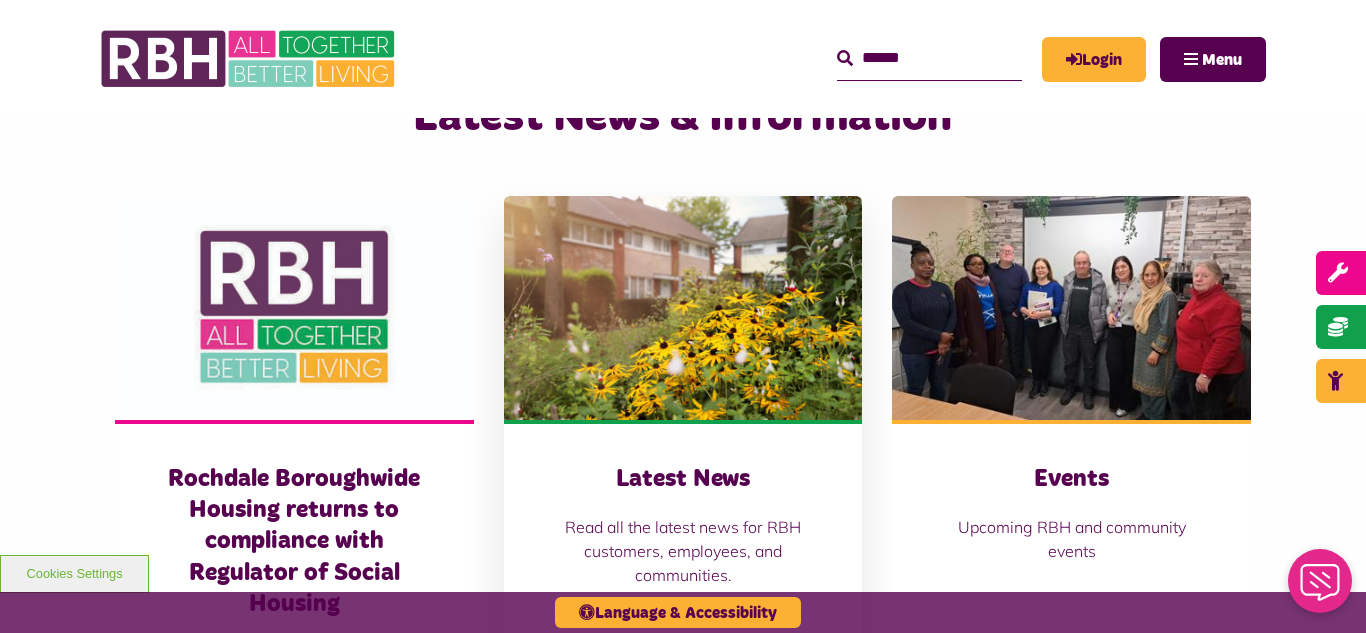 click at bounding box center (683, 308) 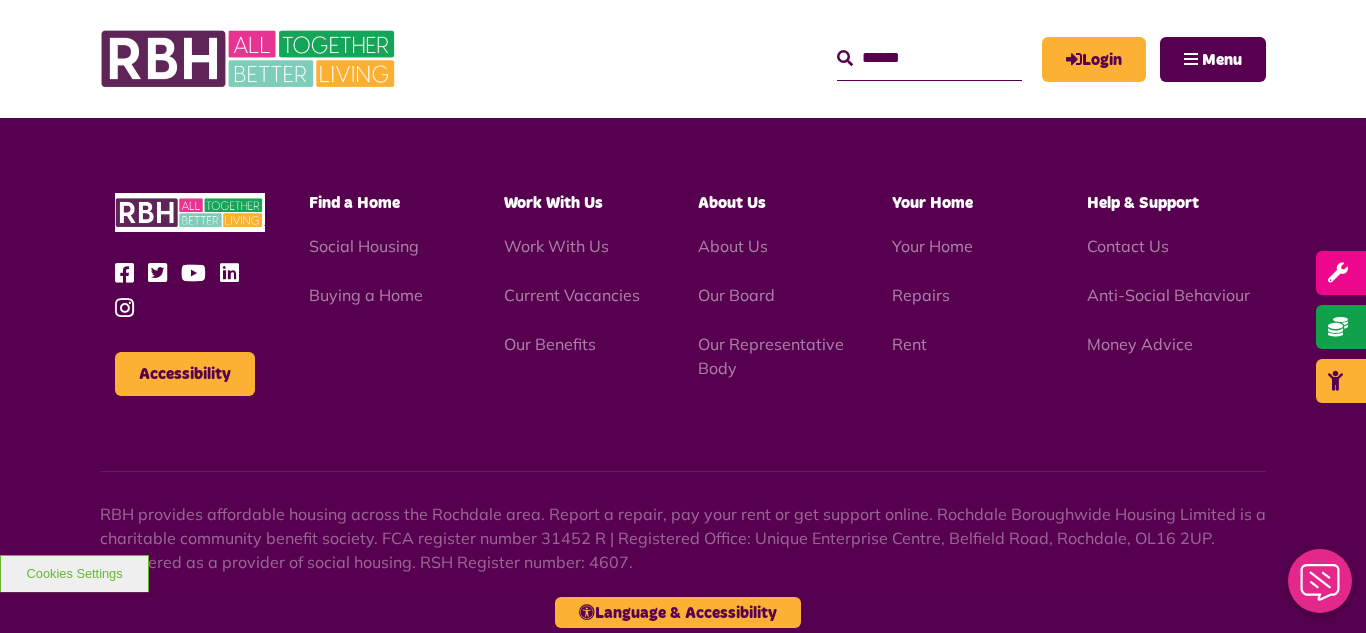 scroll, scrollTop: 1477, scrollLeft: 0, axis: vertical 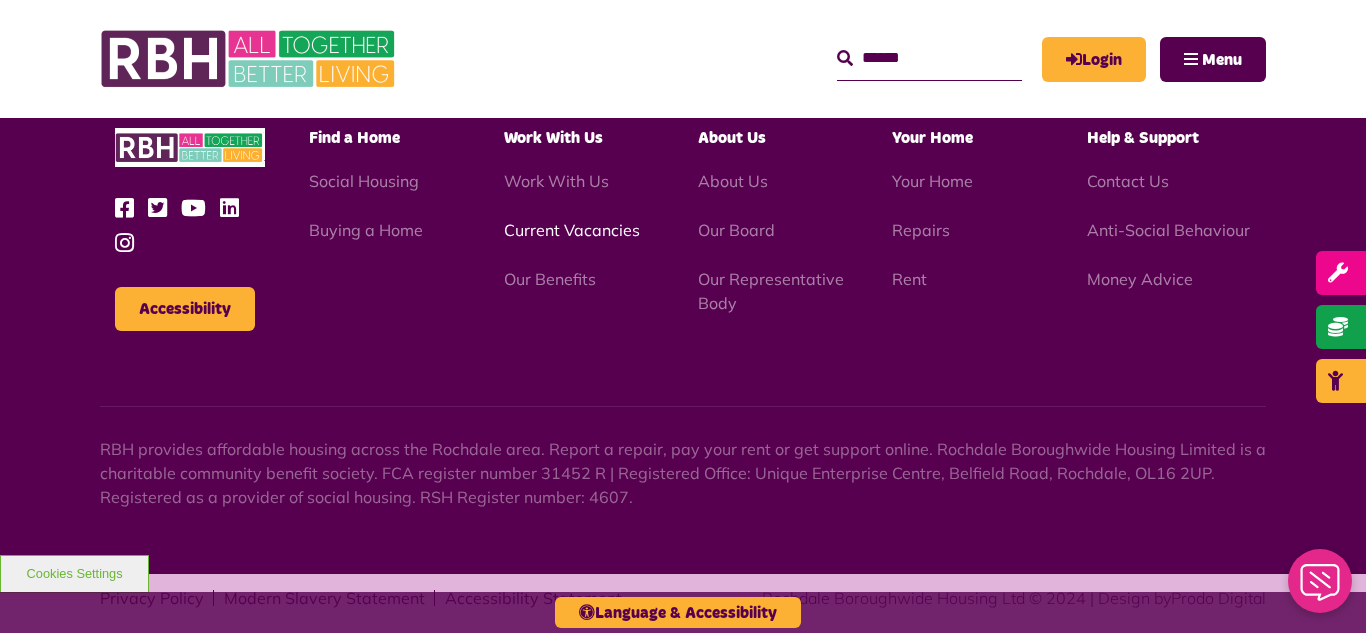click on "Current Vacancies" at bounding box center (572, 230) 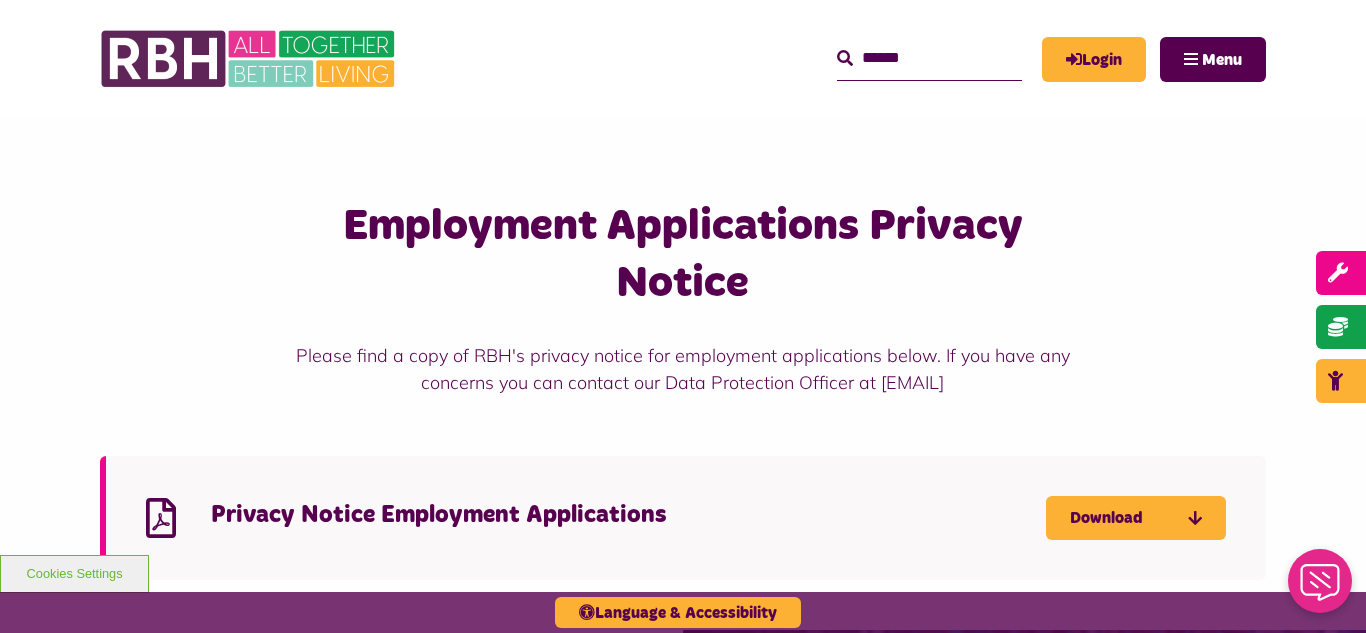 scroll, scrollTop: 1360, scrollLeft: 0, axis: vertical 